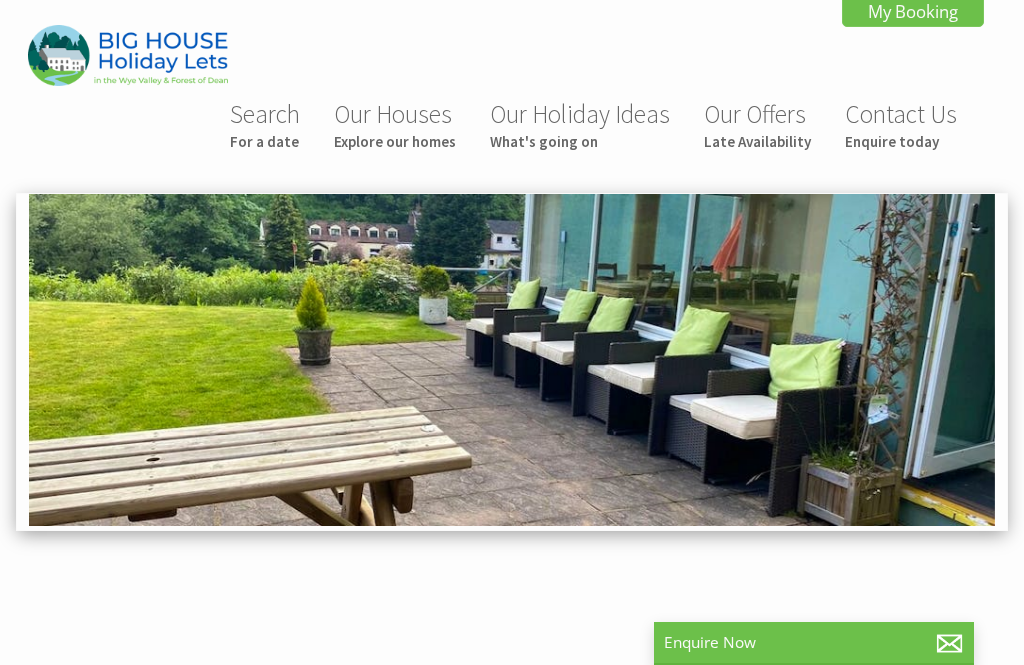 scroll, scrollTop: 0, scrollLeft: 0, axis: both 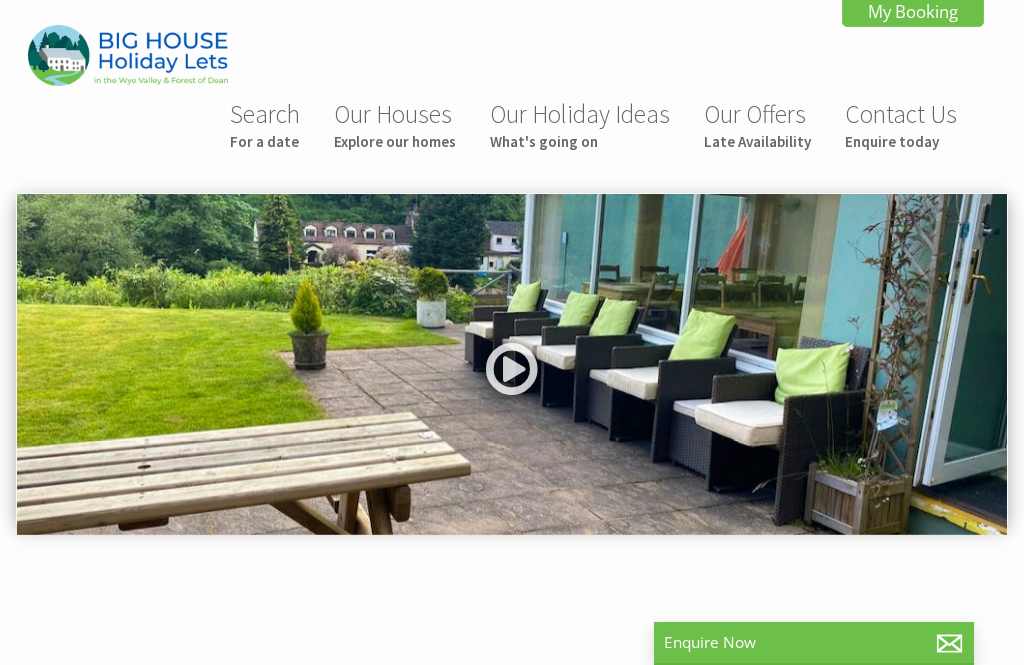 click at bounding box center [512, 364] 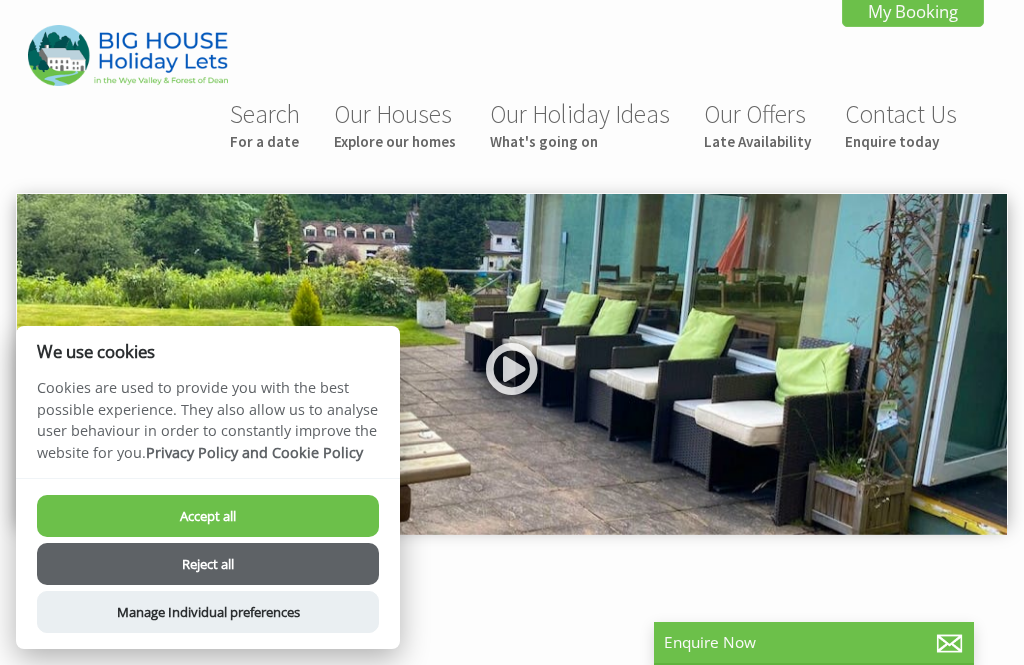 click at bounding box center (512, 364) 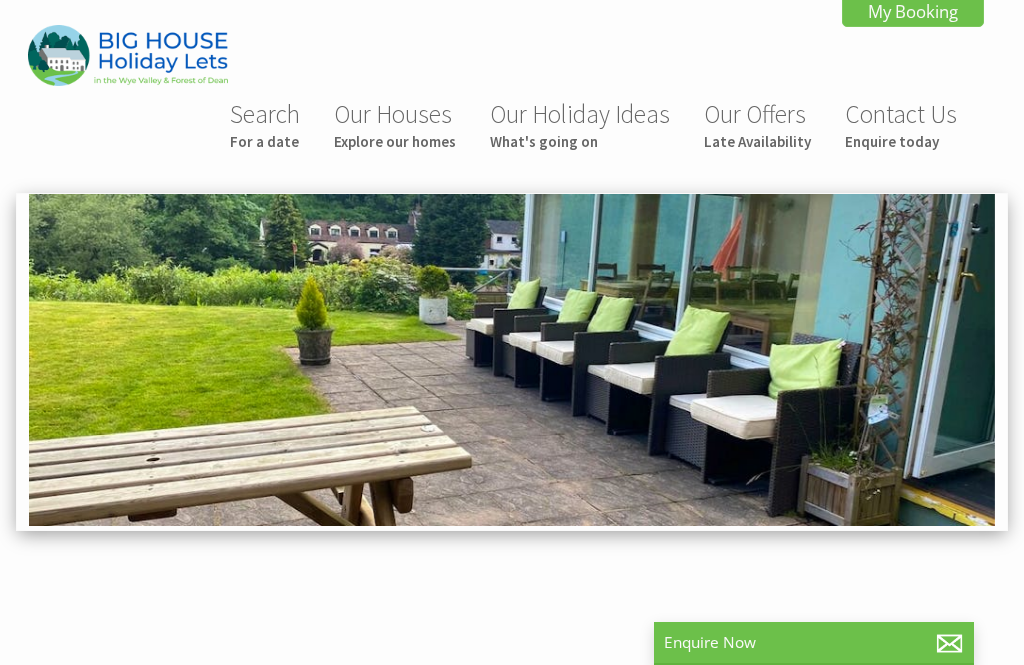 scroll, scrollTop: 0, scrollLeft: 0, axis: both 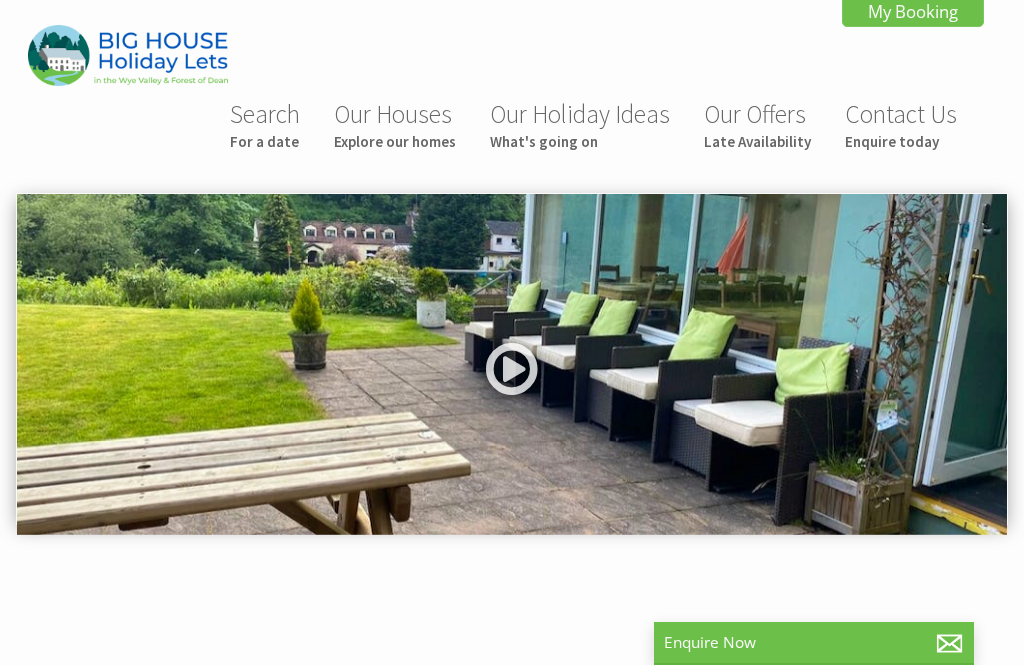 click at bounding box center (512, 364) 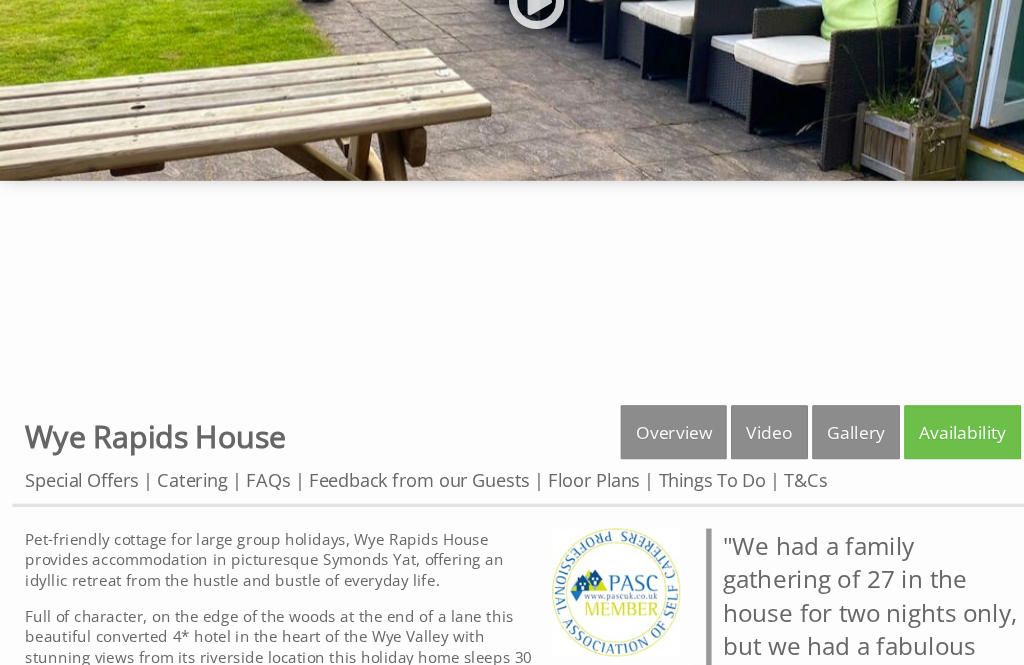 scroll, scrollTop: 367, scrollLeft: 0, axis: vertical 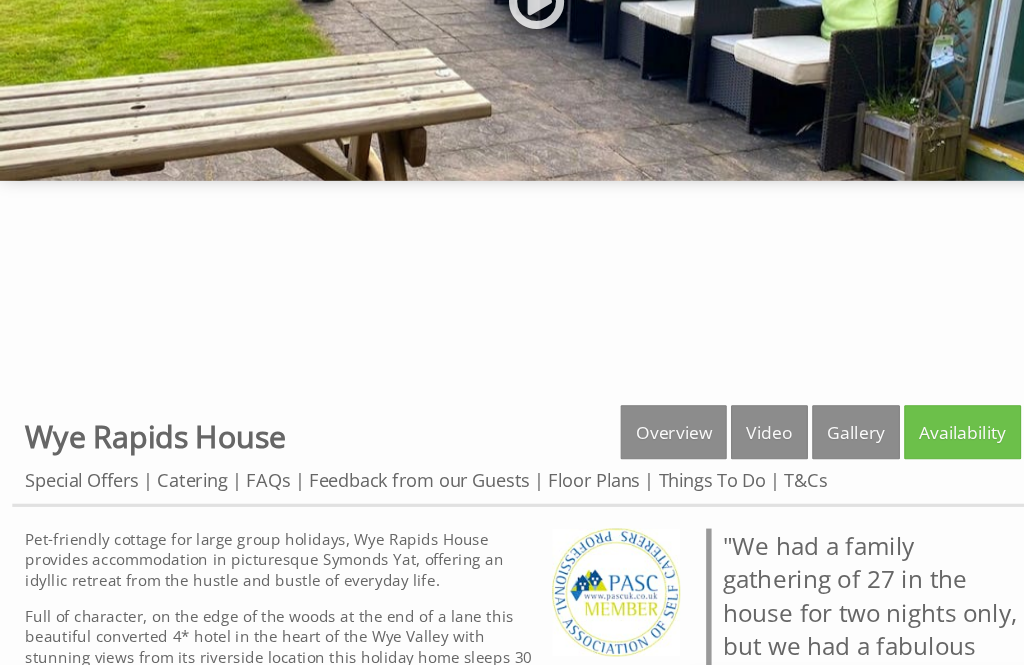 click on "Availability" at bounding box center (906, 400) 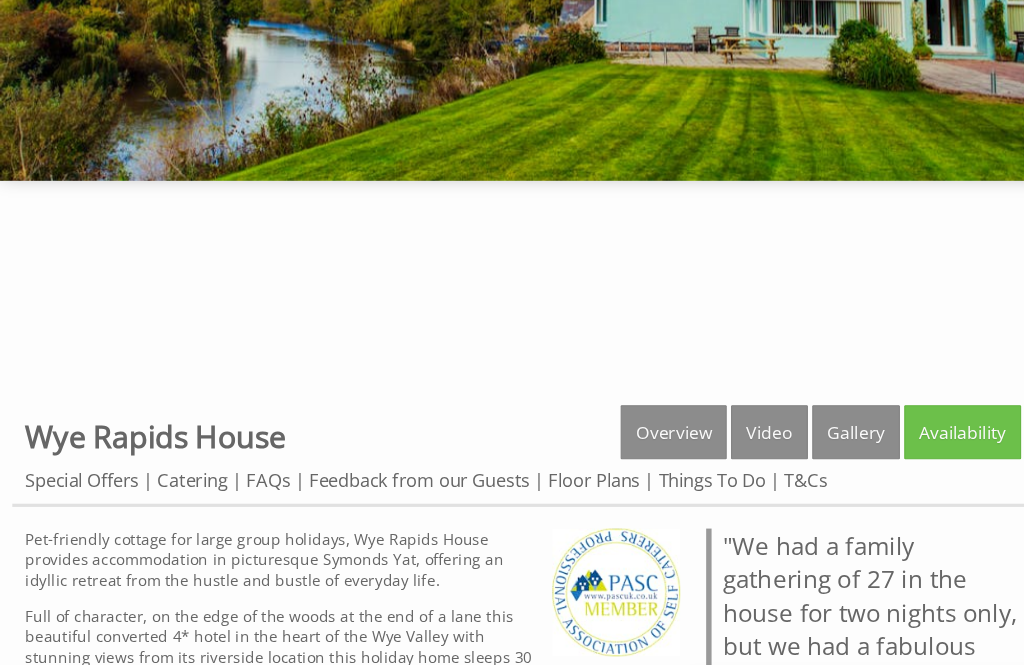 scroll, scrollTop: 564, scrollLeft: 0, axis: vertical 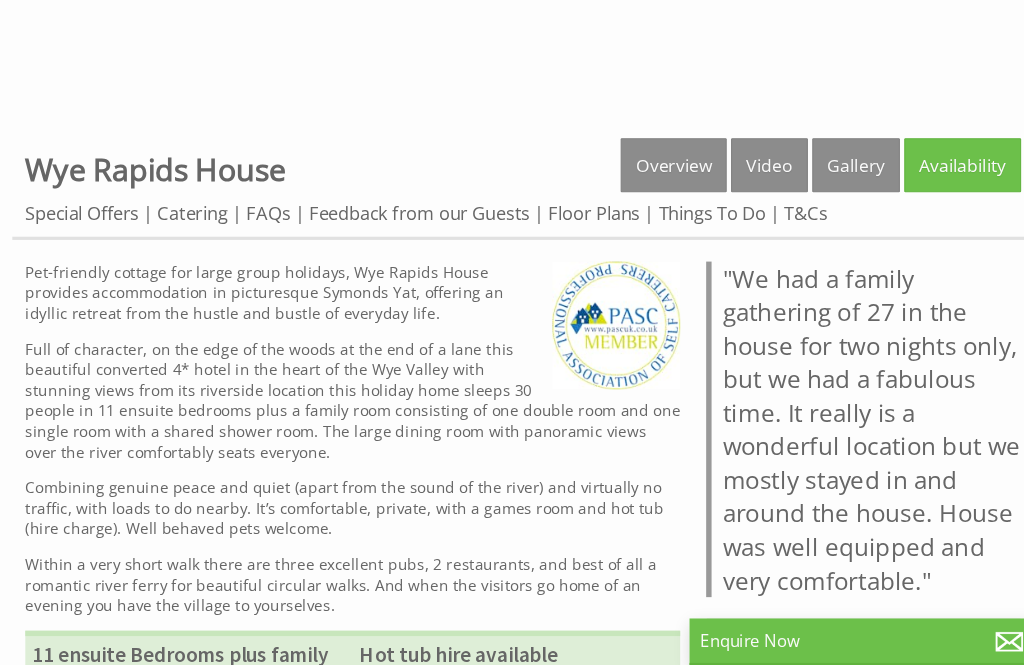 click on "Video" at bounding box center [727, 203] 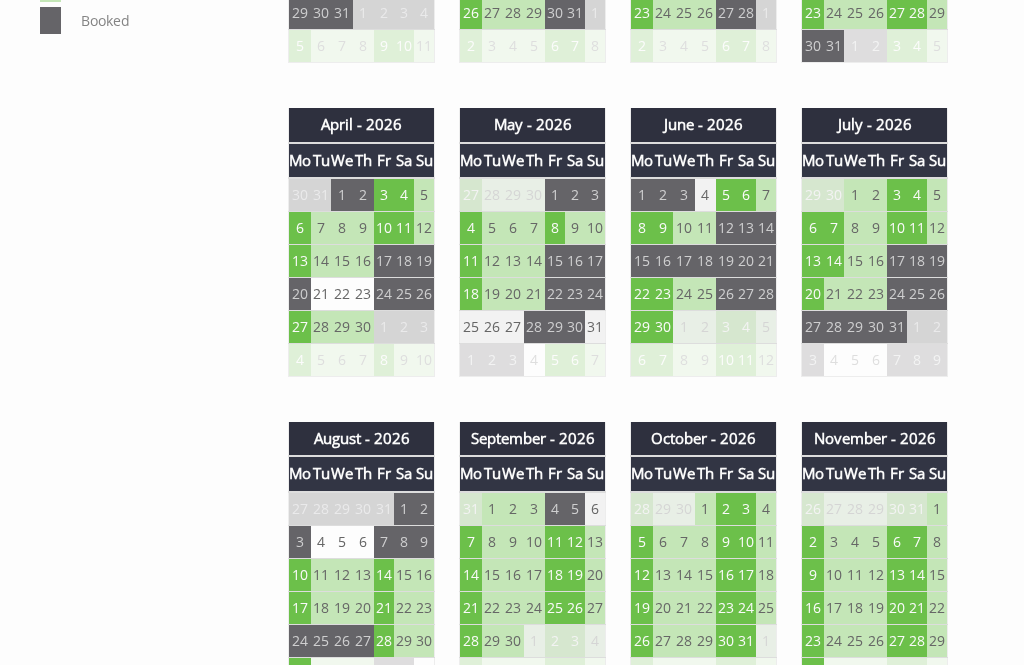scroll, scrollTop: 1382, scrollLeft: 0, axis: vertical 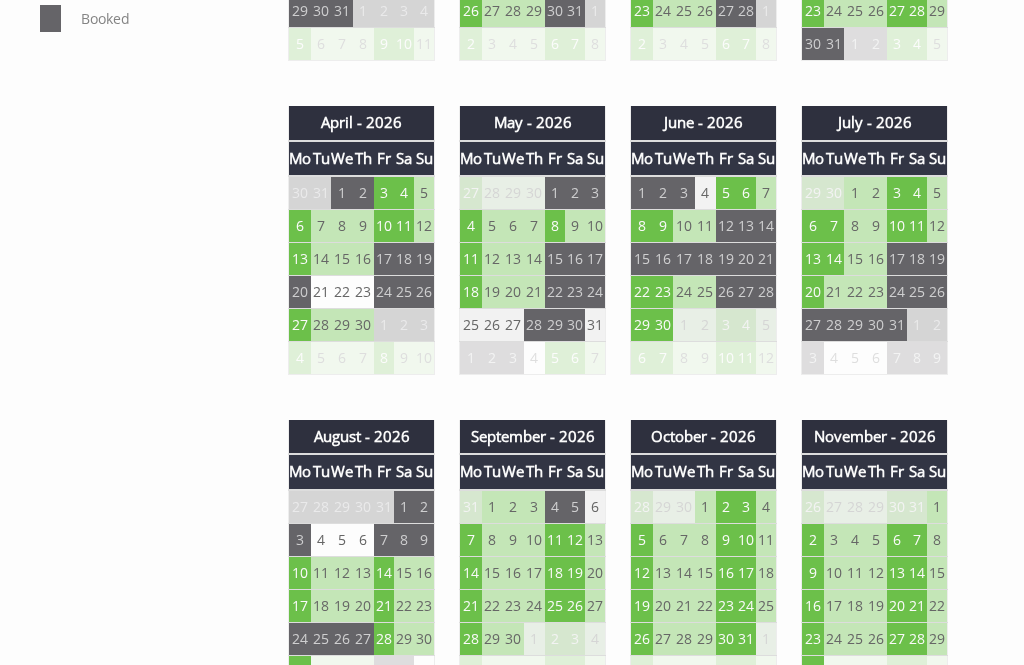 click on "28" at bounding box center [384, 638] 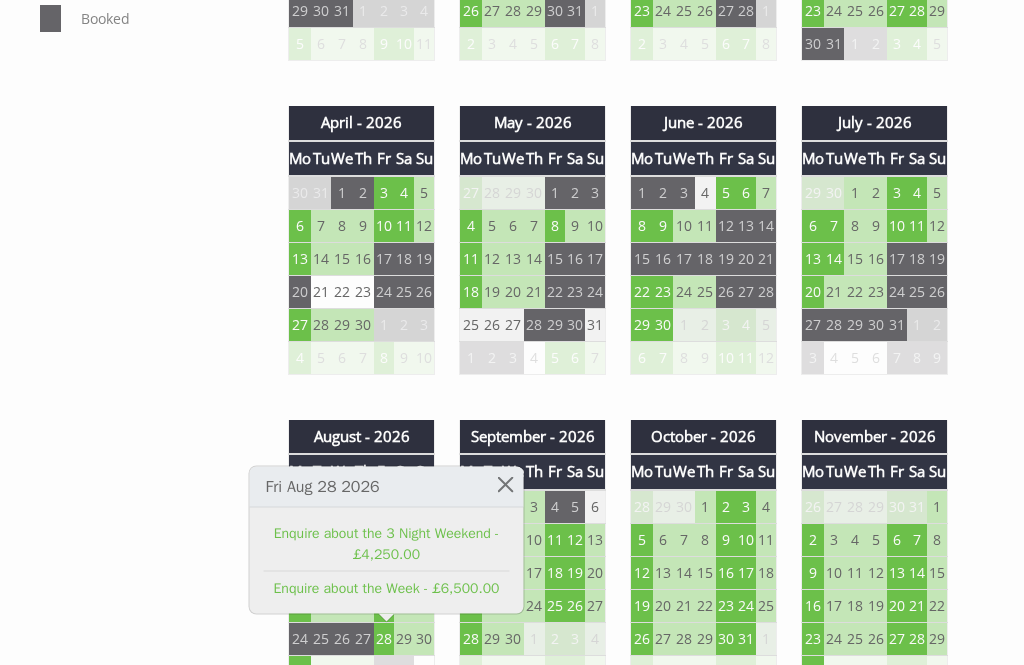 click on "Properties
Wye Rapids House
Overview
Video
Gallery
Availability
Special Offers
Catering
FAQs
Feedback from our Guests
Floor Plans
Things To Do
T&Cs
Prices and Availability
You can browse the calendar to find an available start date for your stay by clicking on a start date or by entering your Arrival & Departure dates below.
Search for a Stay
Search
Check-In / Check-Out
16:00 / 10:00
Key
Available Start Date
Special Offer" at bounding box center [500, 832] 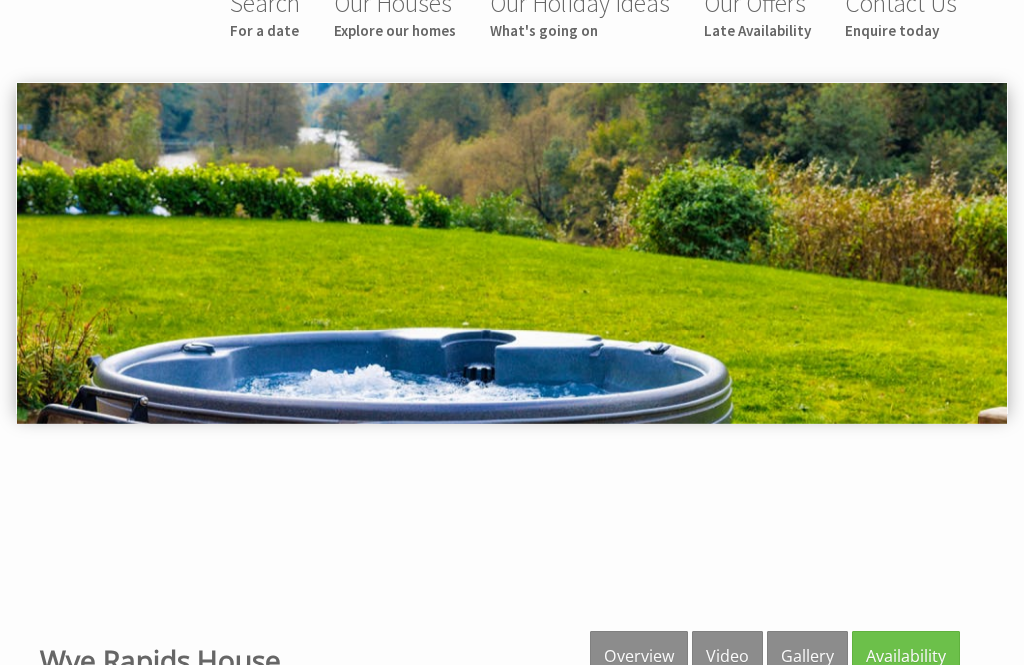 scroll, scrollTop: 70, scrollLeft: 0, axis: vertical 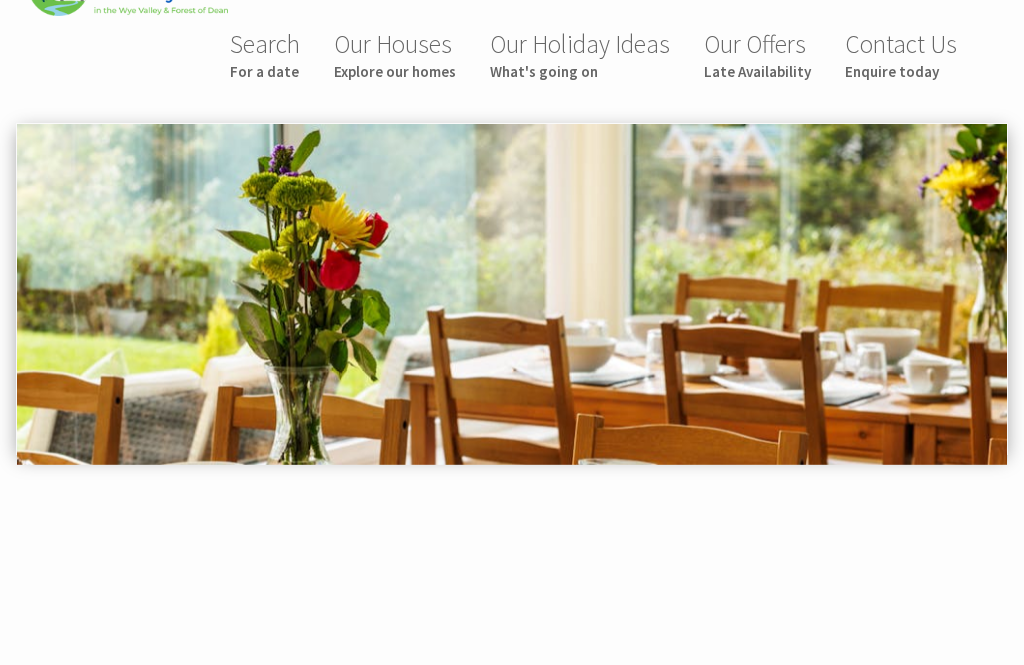 click at bounding box center [512, 294] 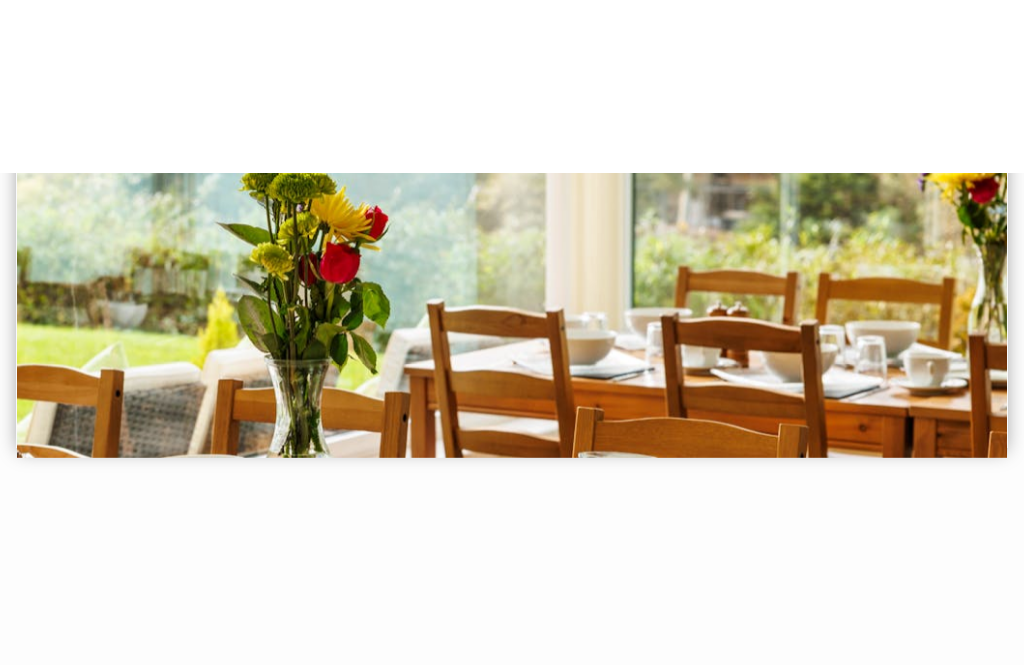 scroll, scrollTop: 0, scrollLeft: 0, axis: both 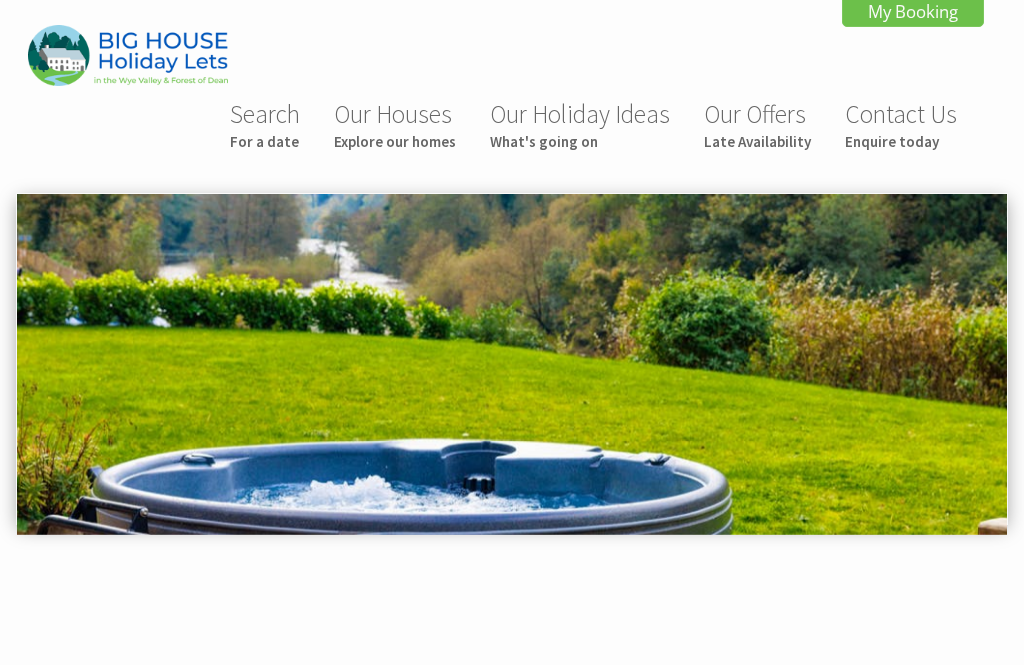 click at bounding box center [512, 364] 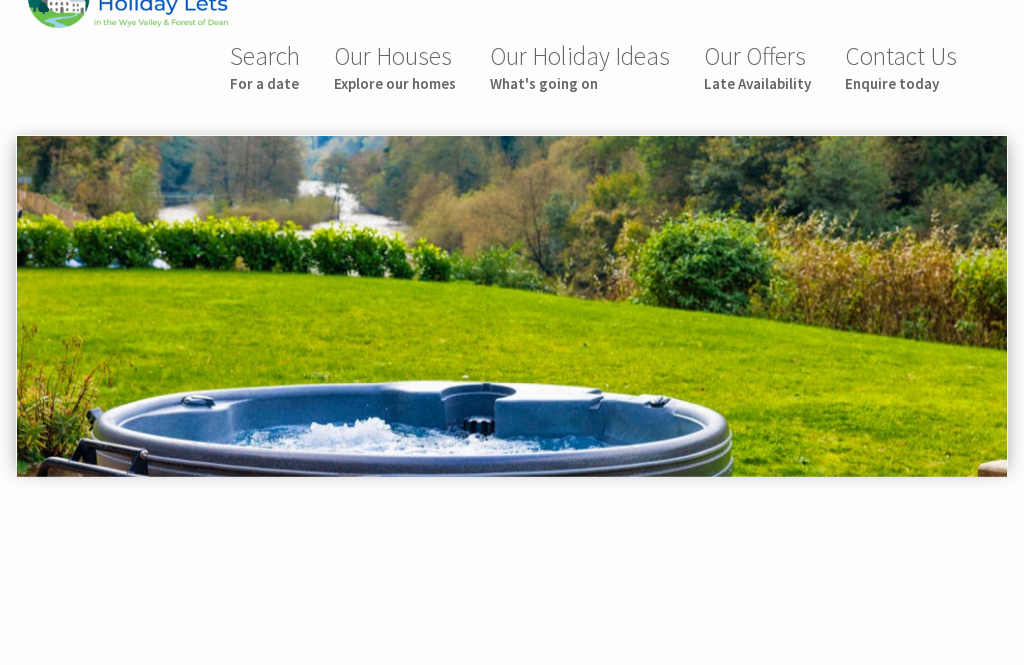 scroll, scrollTop: 59, scrollLeft: 0, axis: vertical 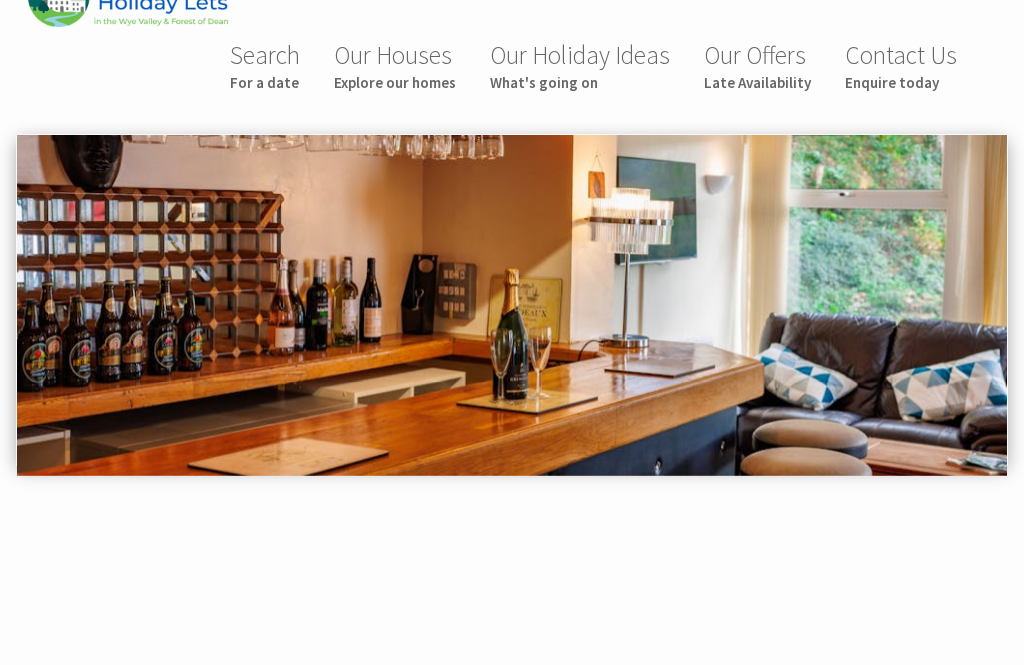 click at bounding box center [512, 305] 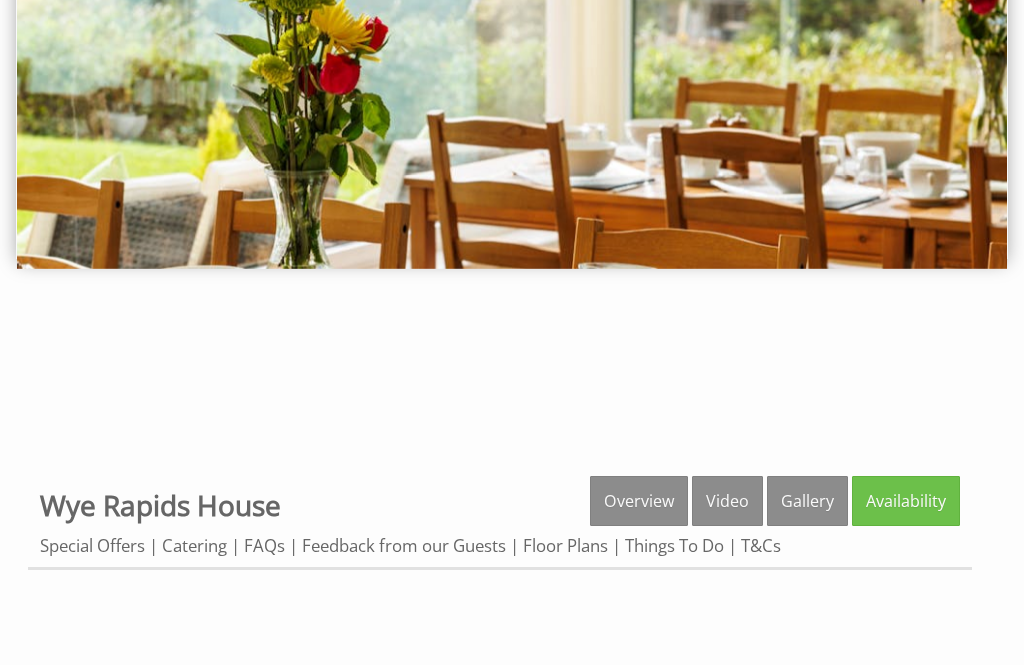 scroll, scrollTop: 241, scrollLeft: 0, axis: vertical 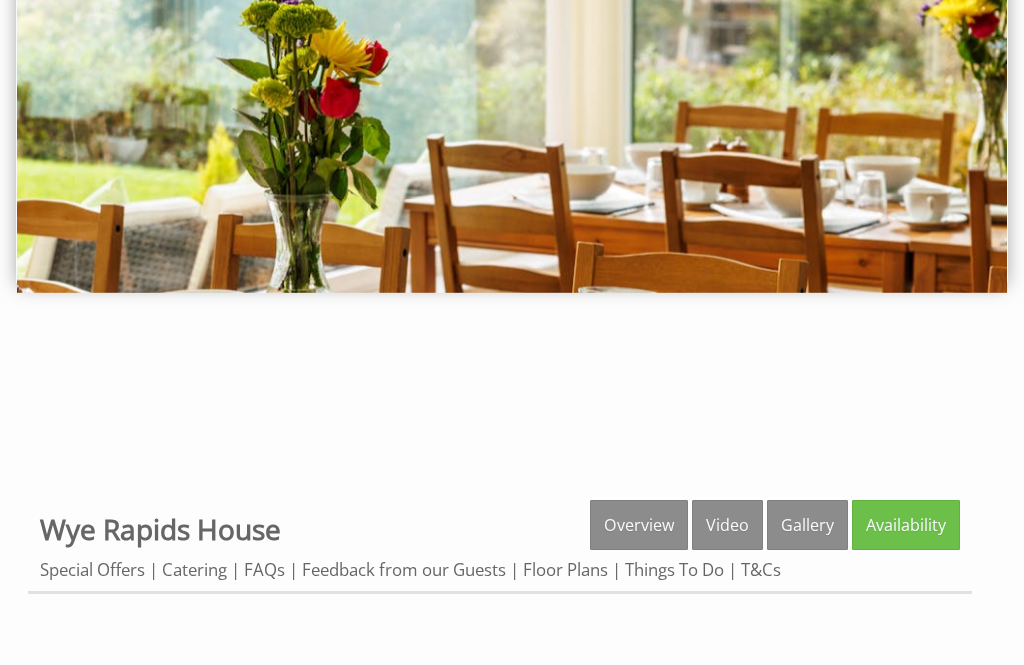click on "Gallery" at bounding box center (807, 526) 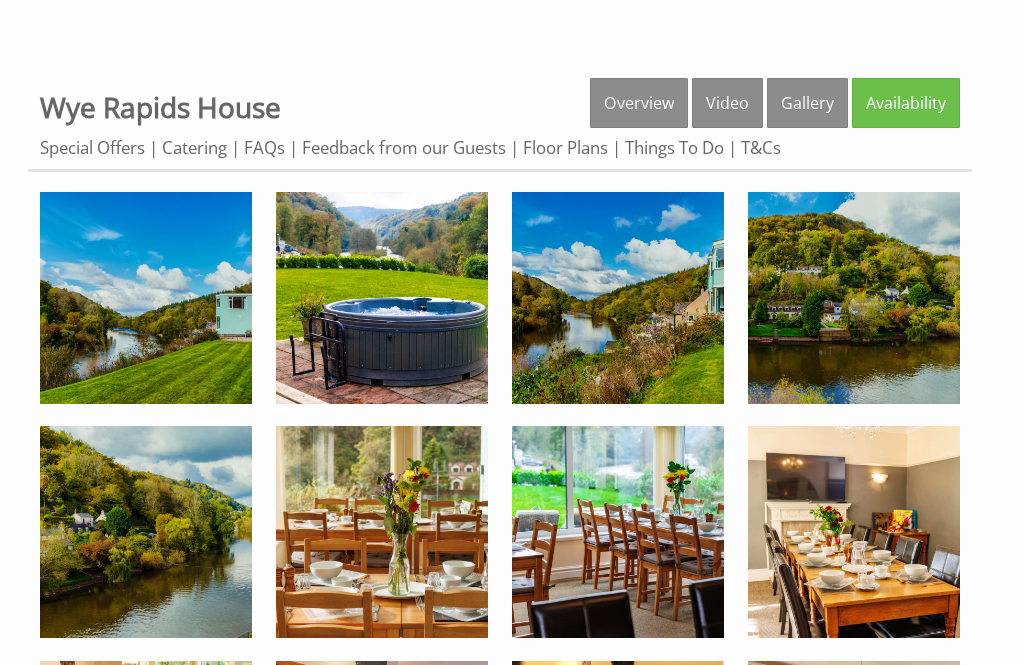 scroll, scrollTop: 665, scrollLeft: 0, axis: vertical 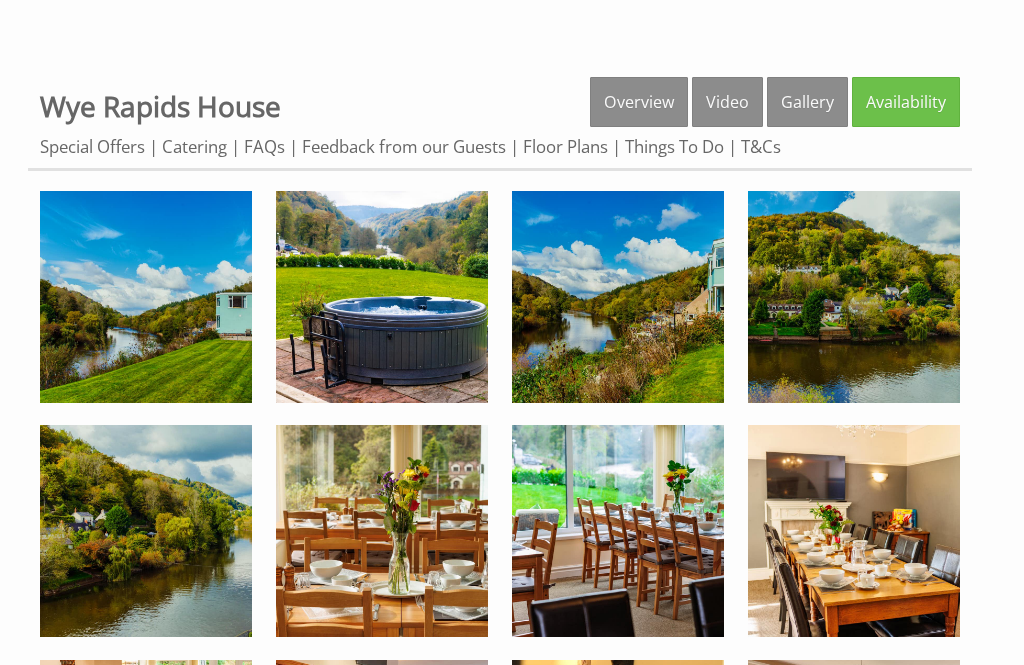 click at bounding box center [854, 297] 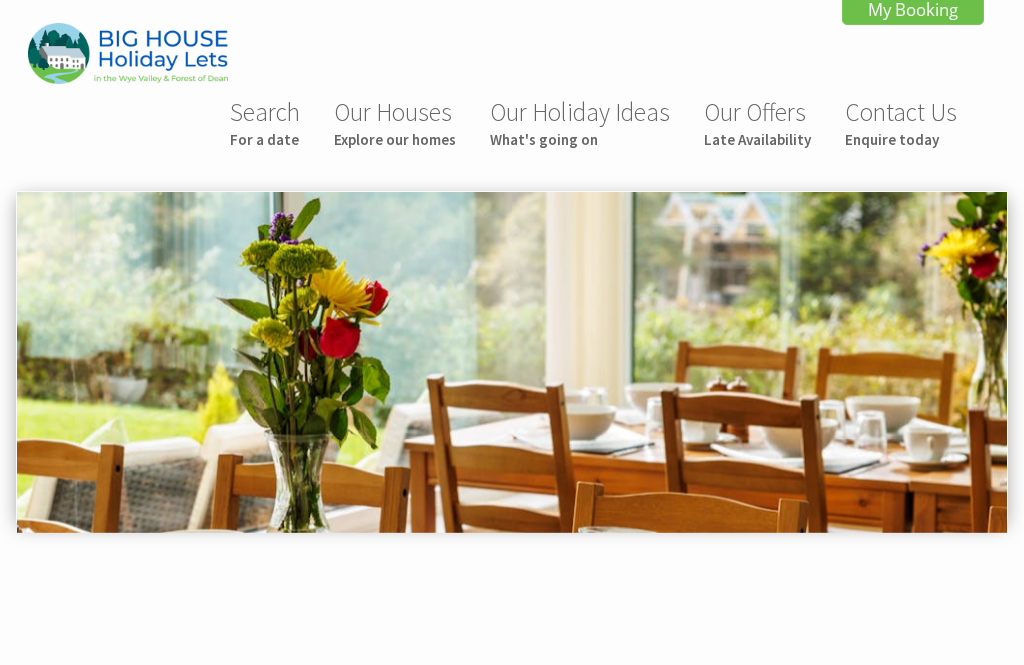 scroll, scrollTop: 0, scrollLeft: 0, axis: both 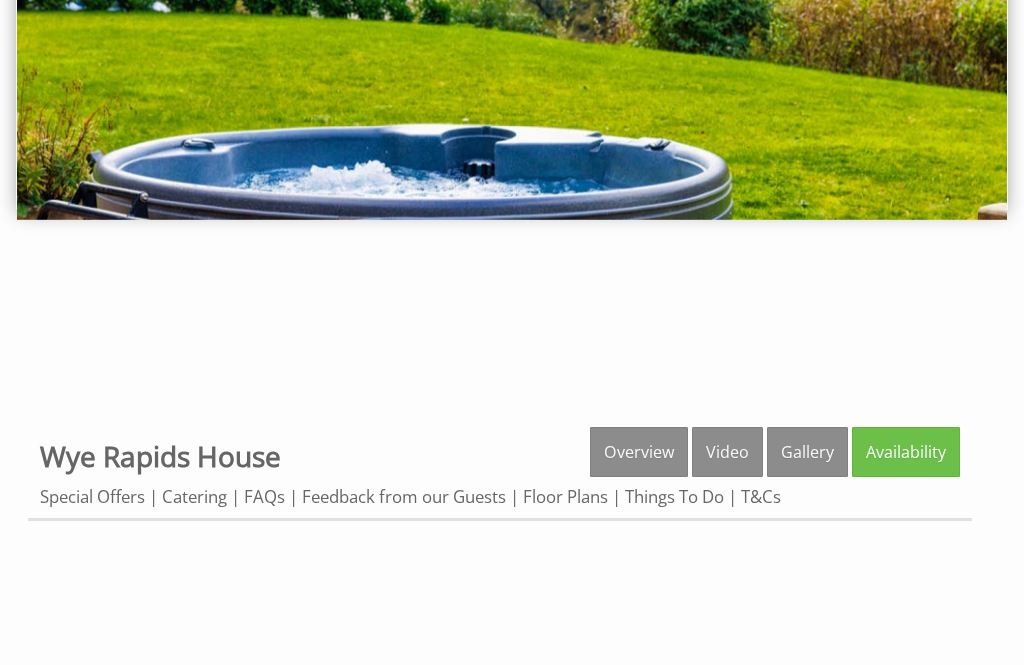 click on "Floor Plans" at bounding box center (565, 496) 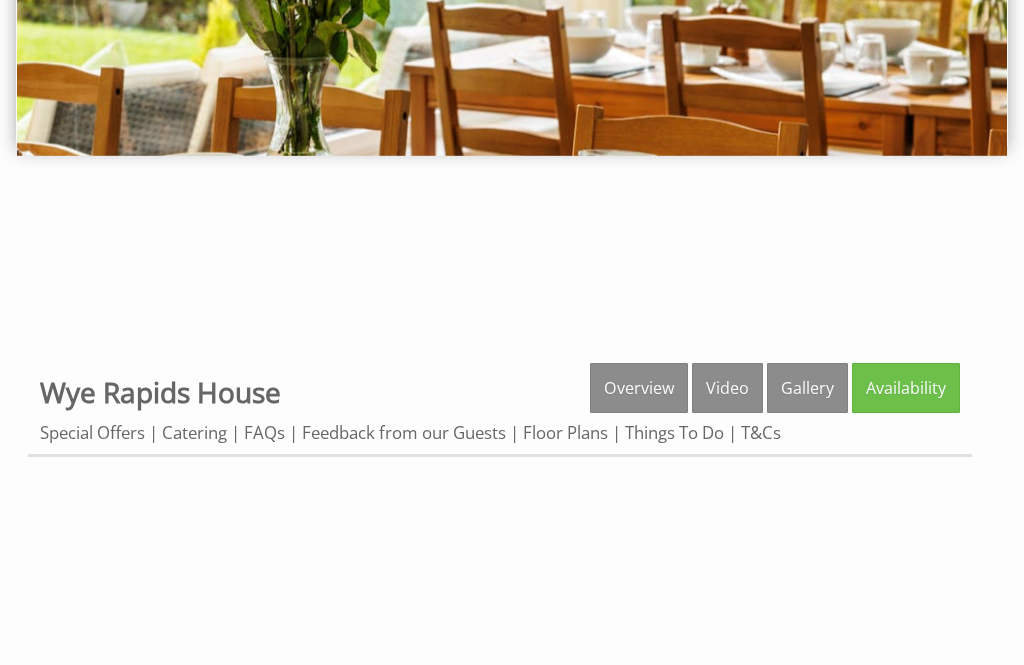 click on "Things To Do" at bounding box center [674, 432] 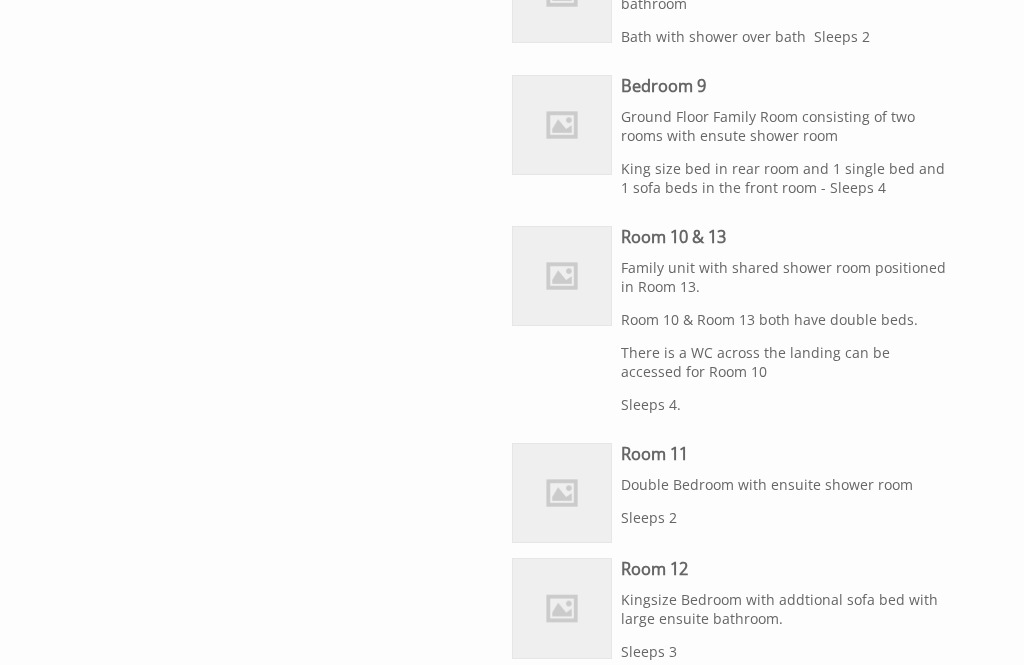 scroll, scrollTop: 1916, scrollLeft: 0, axis: vertical 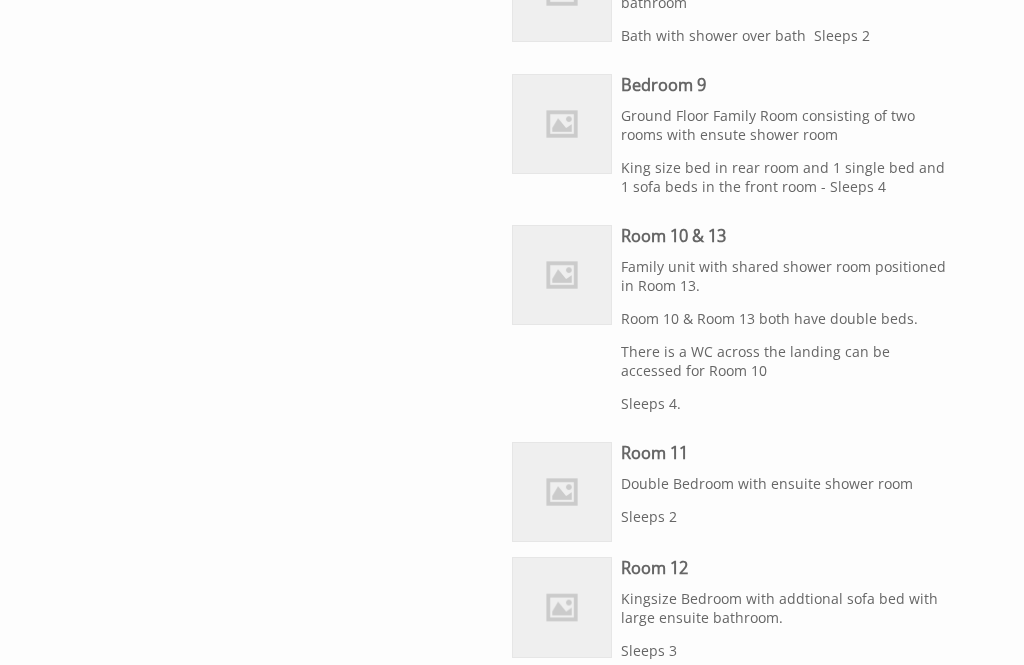 click on "King size or Twin room bedroom with ensuite bathroom" at bounding box center (784, -7) 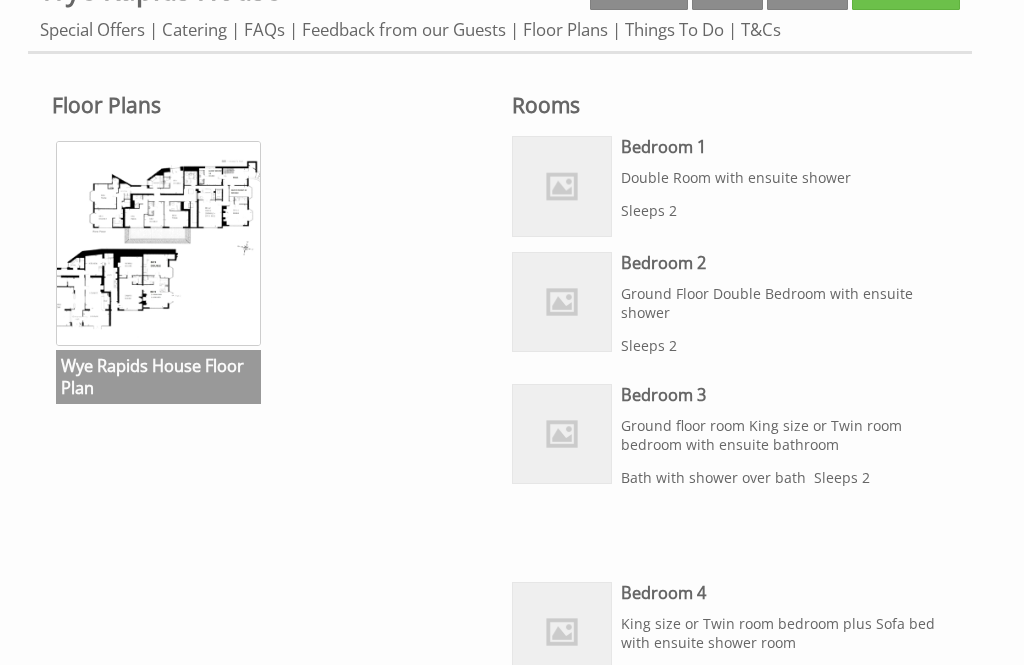 scroll, scrollTop: 782, scrollLeft: 0, axis: vertical 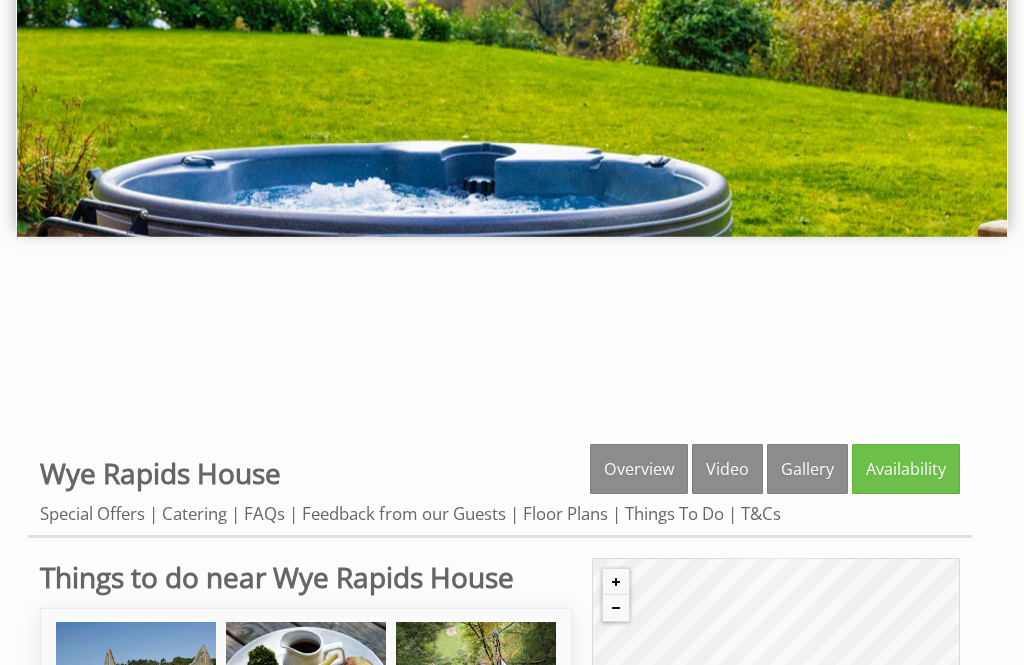 click on "Overview" at bounding box center [639, 469] 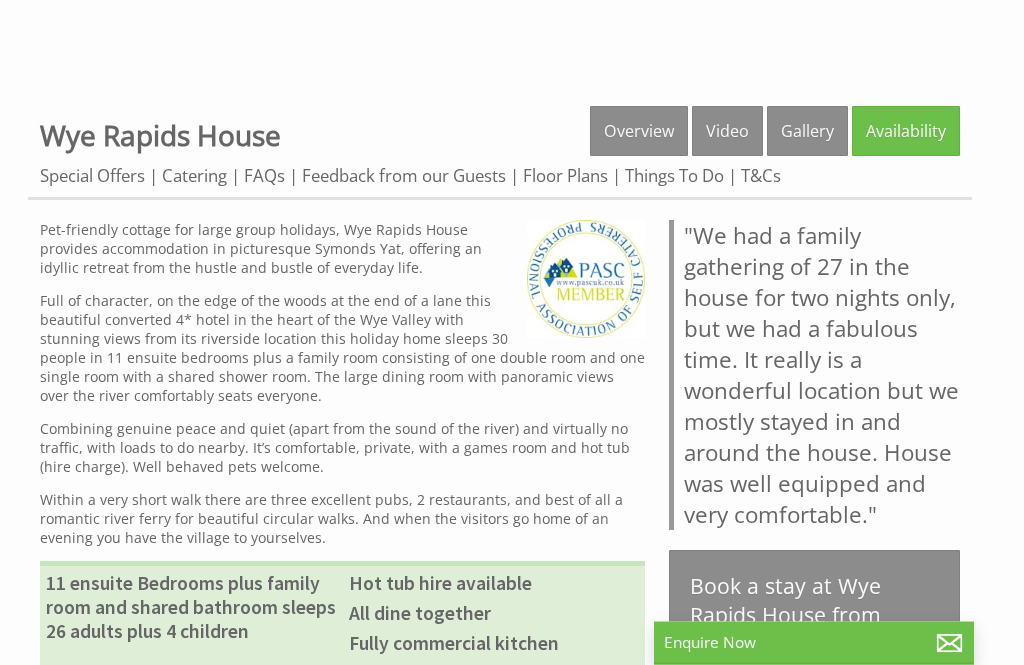 scroll, scrollTop: 620, scrollLeft: 0, axis: vertical 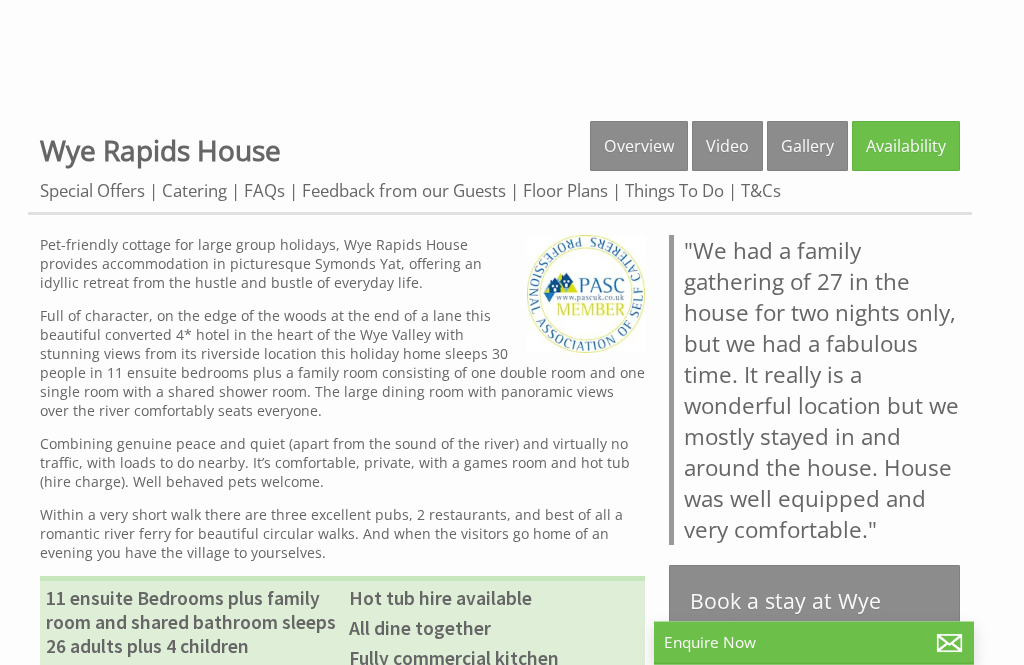 click on "Availability" at bounding box center (906, 147) 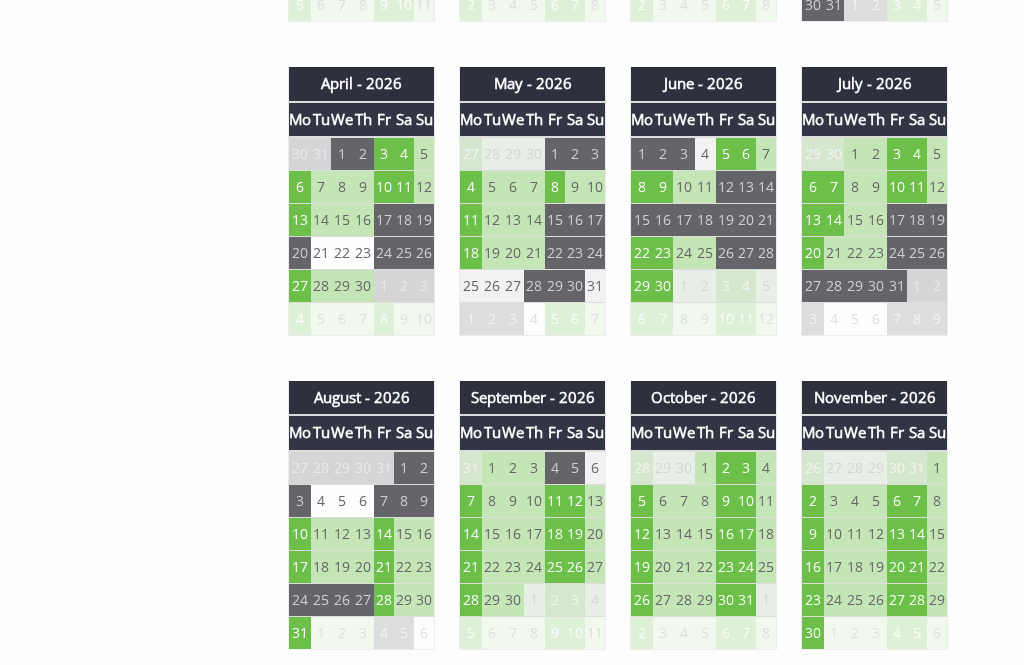 scroll, scrollTop: 1455, scrollLeft: 0, axis: vertical 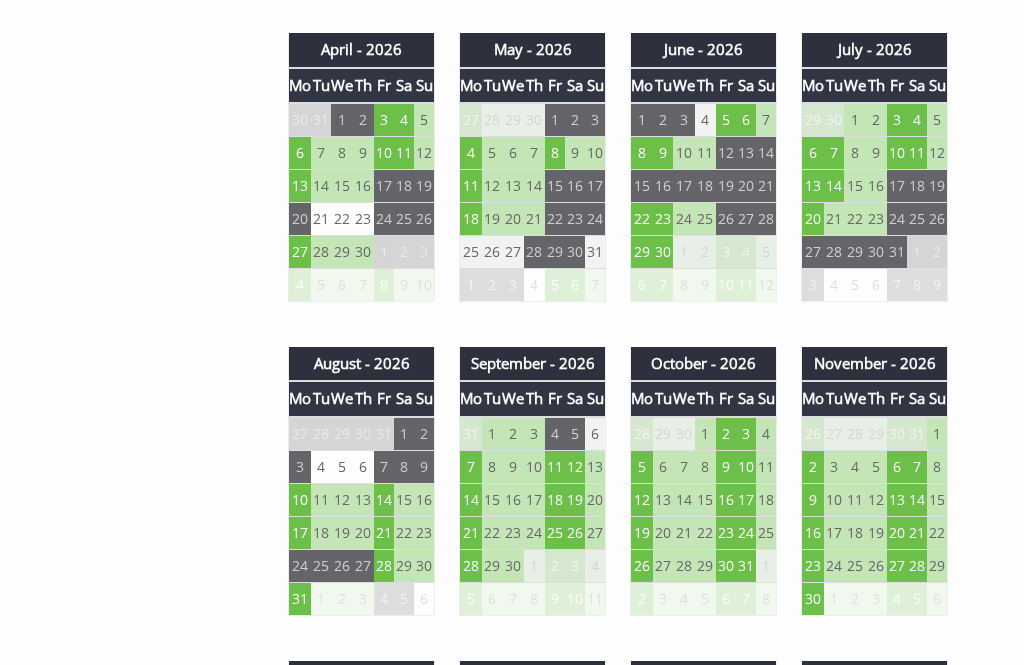 click on "28" at bounding box center [384, 565] 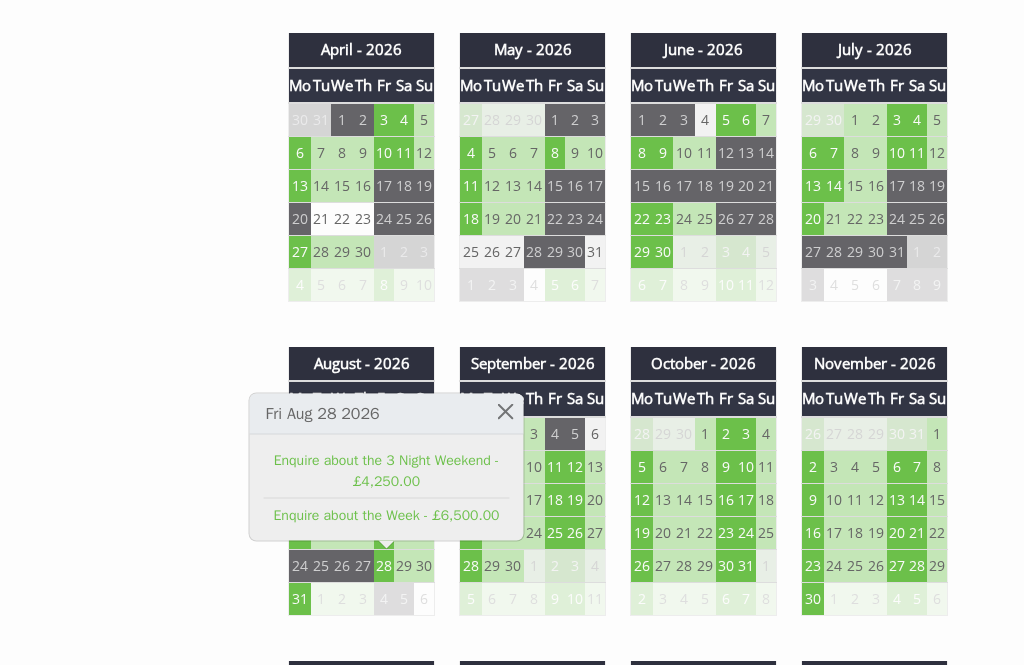 click on "Properties
Wye Rapids House
Overview
Video
Gallery
Availability
Special Offers
Catering
FAQs
Feedback from our Guests
Floor Plans
Things To Do
T&Cs
Prices and Availability
You can browse the calendar to find an available start date for your stay by clicking on a start date or by entering your Arrival & Departure dates below.
Search for a Stay
Search
Check-In / Check-Out
16:00 / 10:00
Key
Available Start Date
Special Offer" at bounding box center [500, 759] 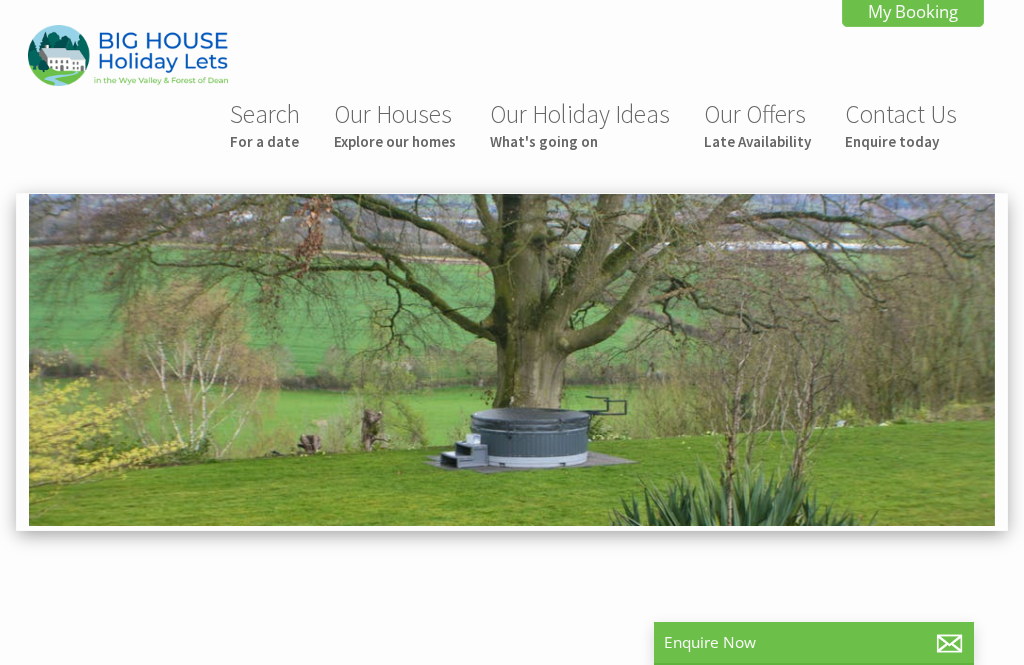 scroll, scrollTop: 0, scrollLeft: 0, axis: both 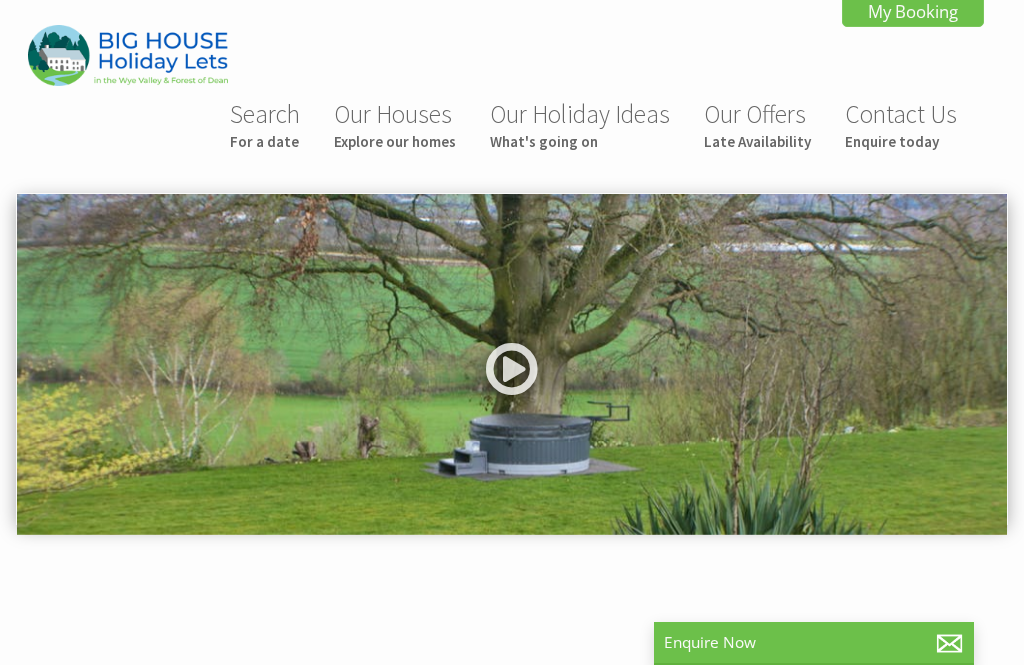 click at bounding box center [512, 376] 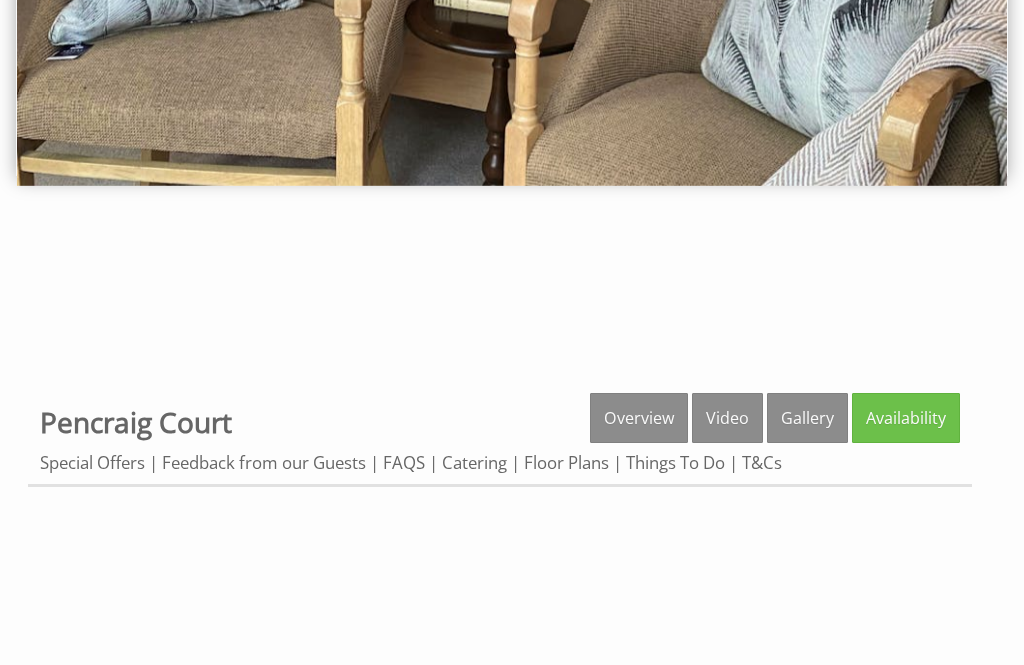 scroll, scrollTop: 358, scrollLeft: 0, axis: vertical 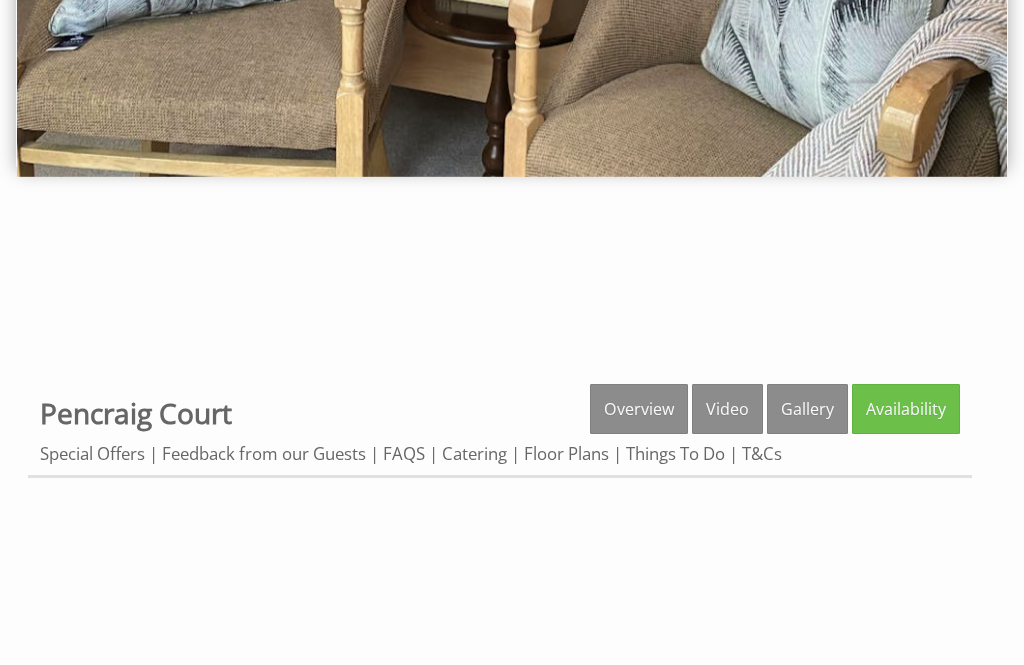 click on "Gallery" at bounding box center [807, 409] 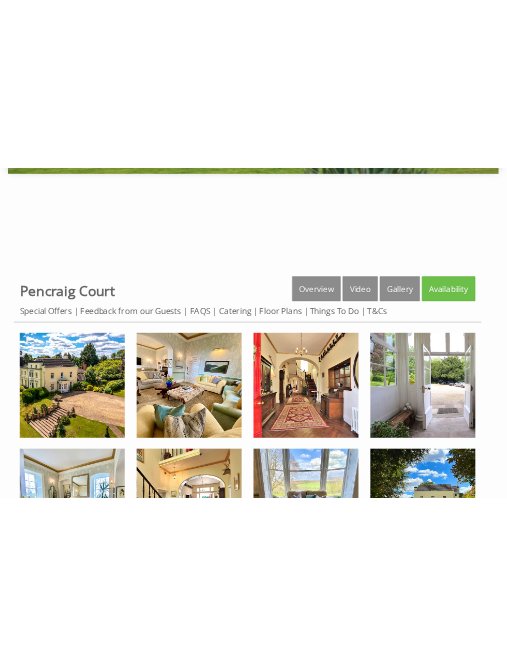 scroll, scrollTop: 524, scrollLeft: 0, axis: vertical 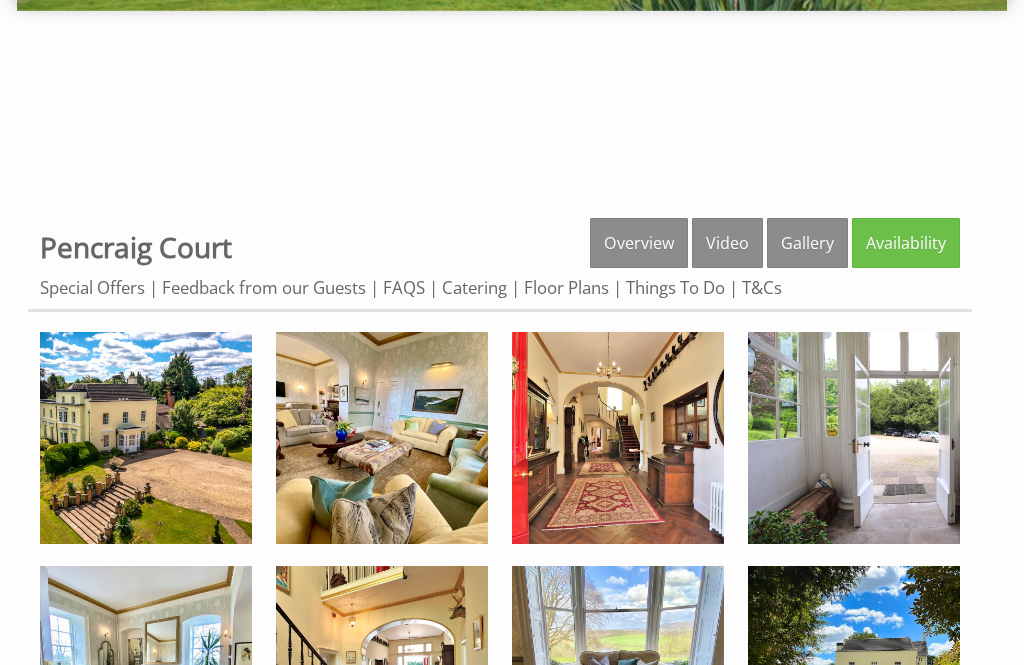 click at bounding box center [146, 438] 